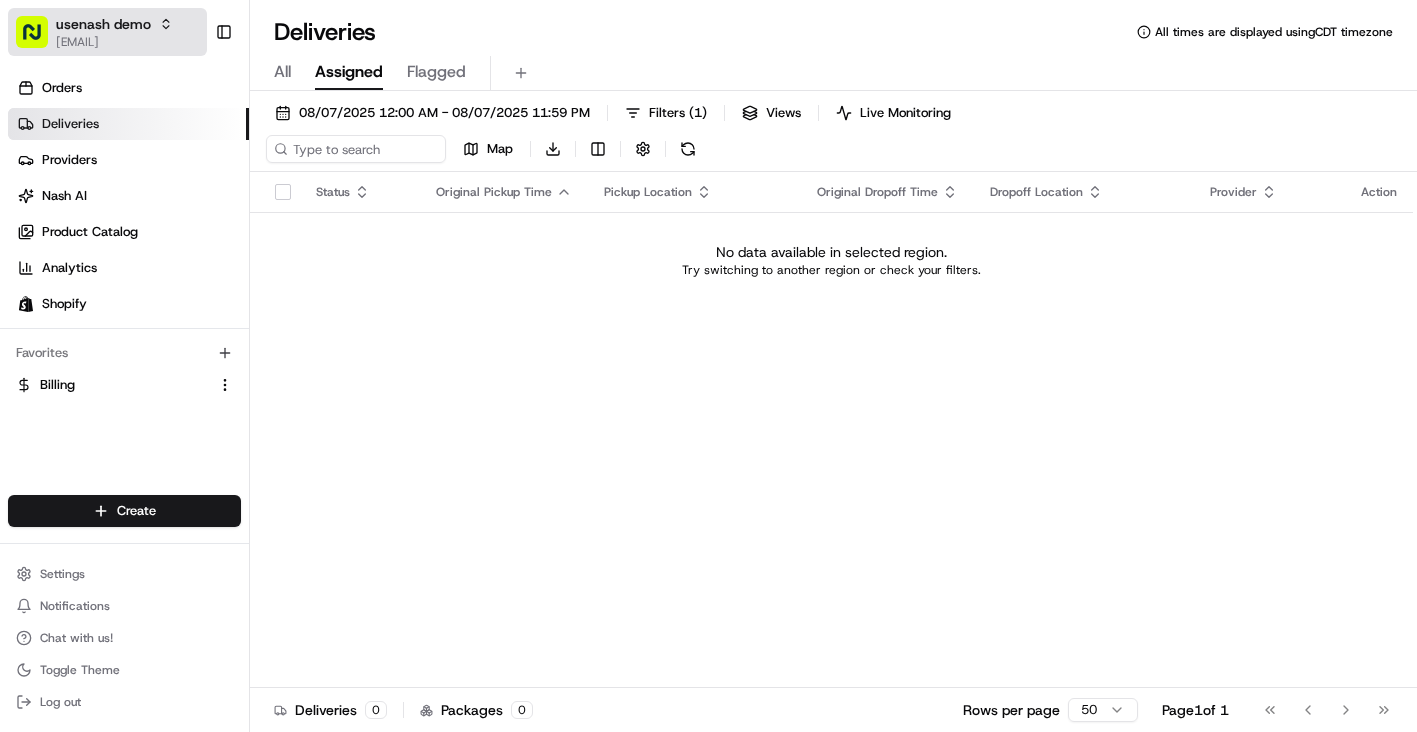 scroll, scrollTop: 0, scrollLeft: 0, axis: both 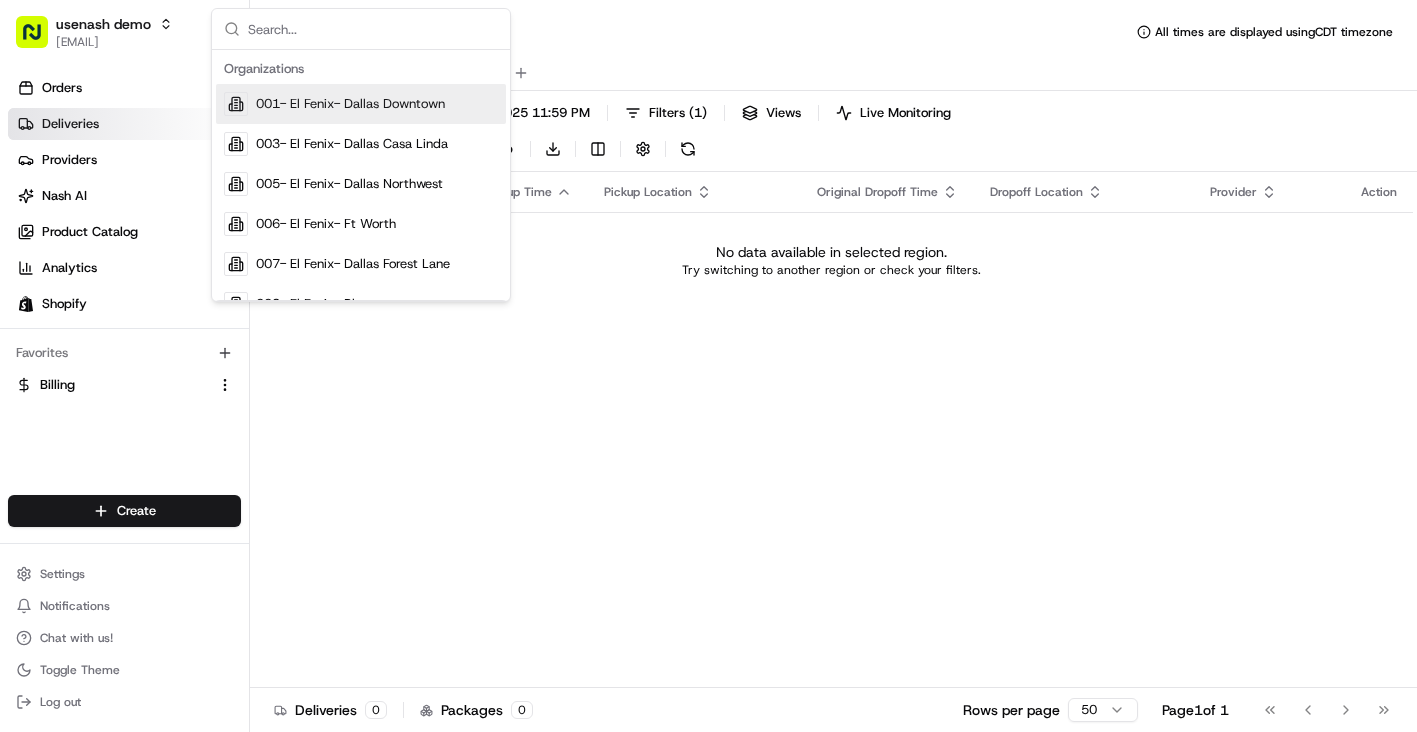type on "s" 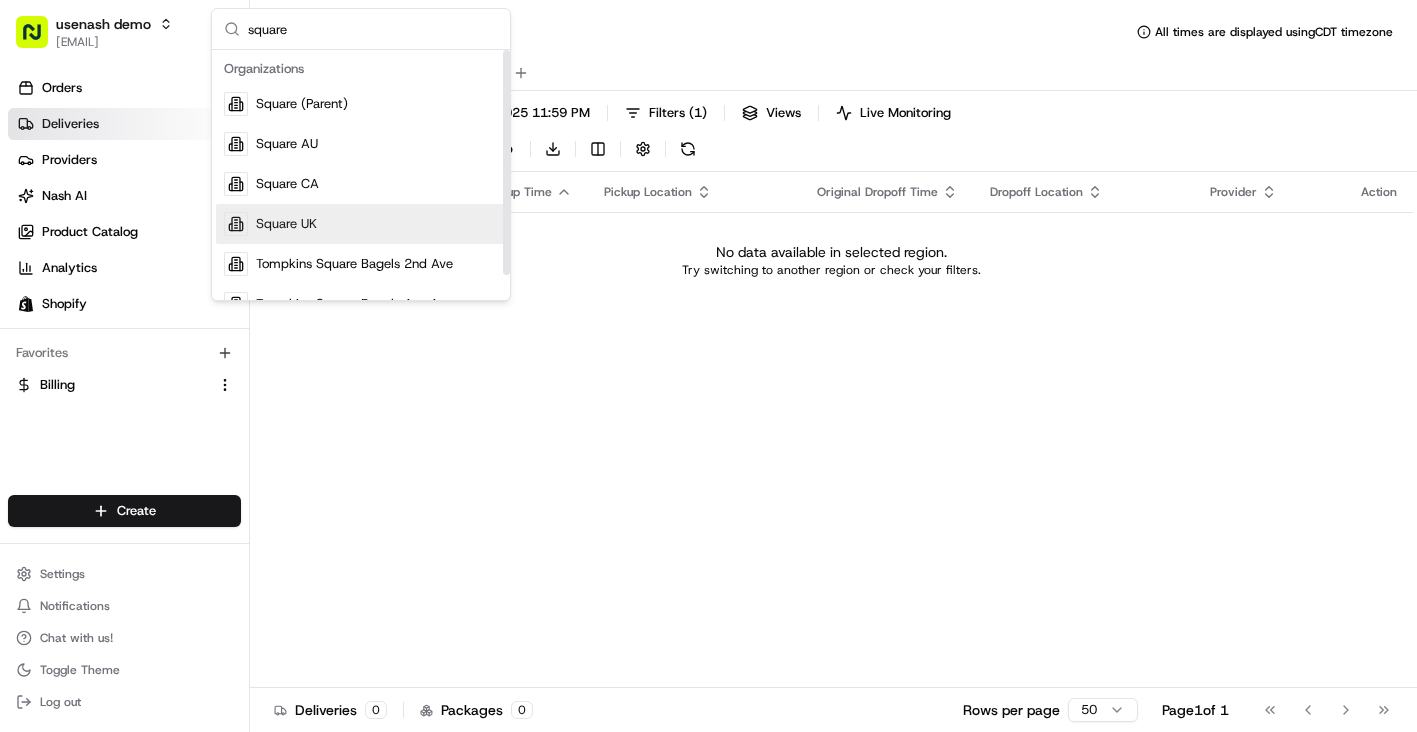 type on "square" 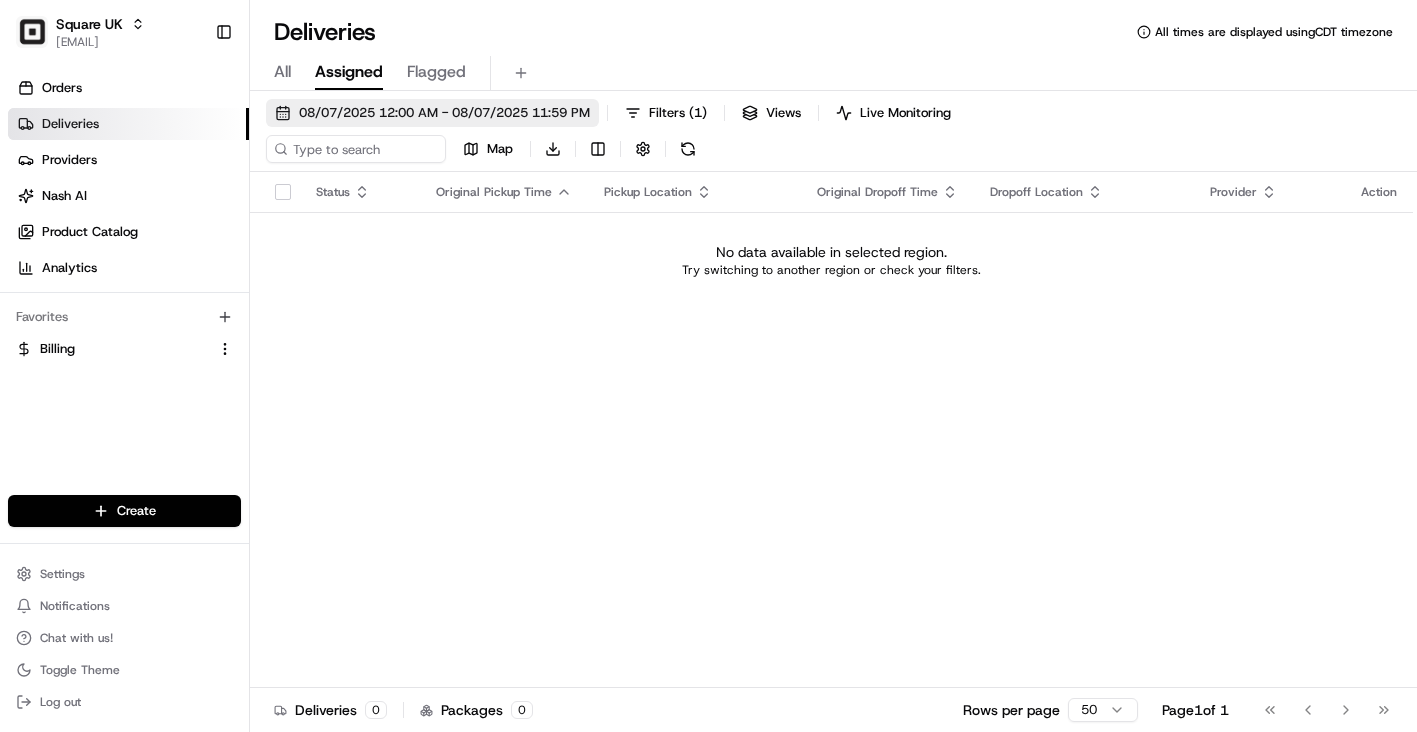 click on "08/07/2025 12:00 AM - 08/07/2025 11:59 PM" at bounding box center [444, 113] 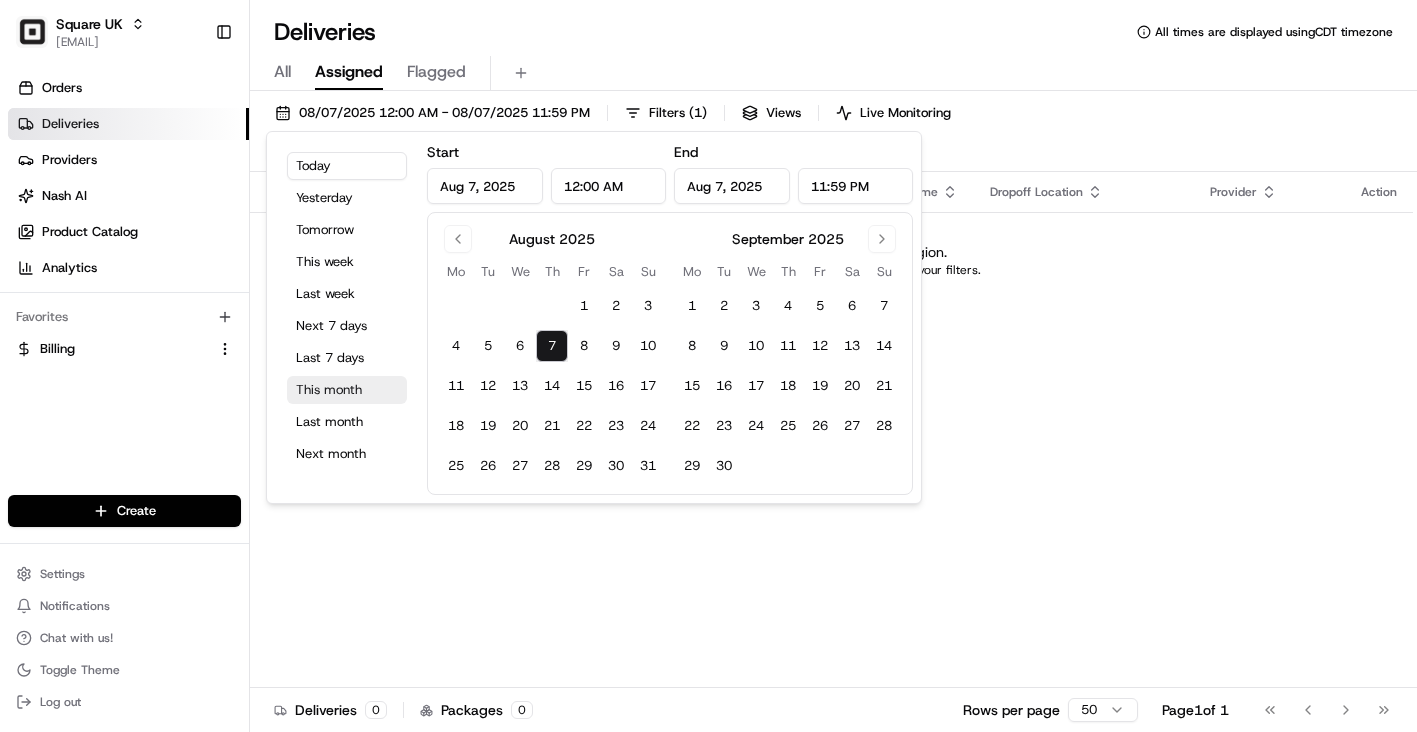 click on "This month" at bounding box center [347, 390] 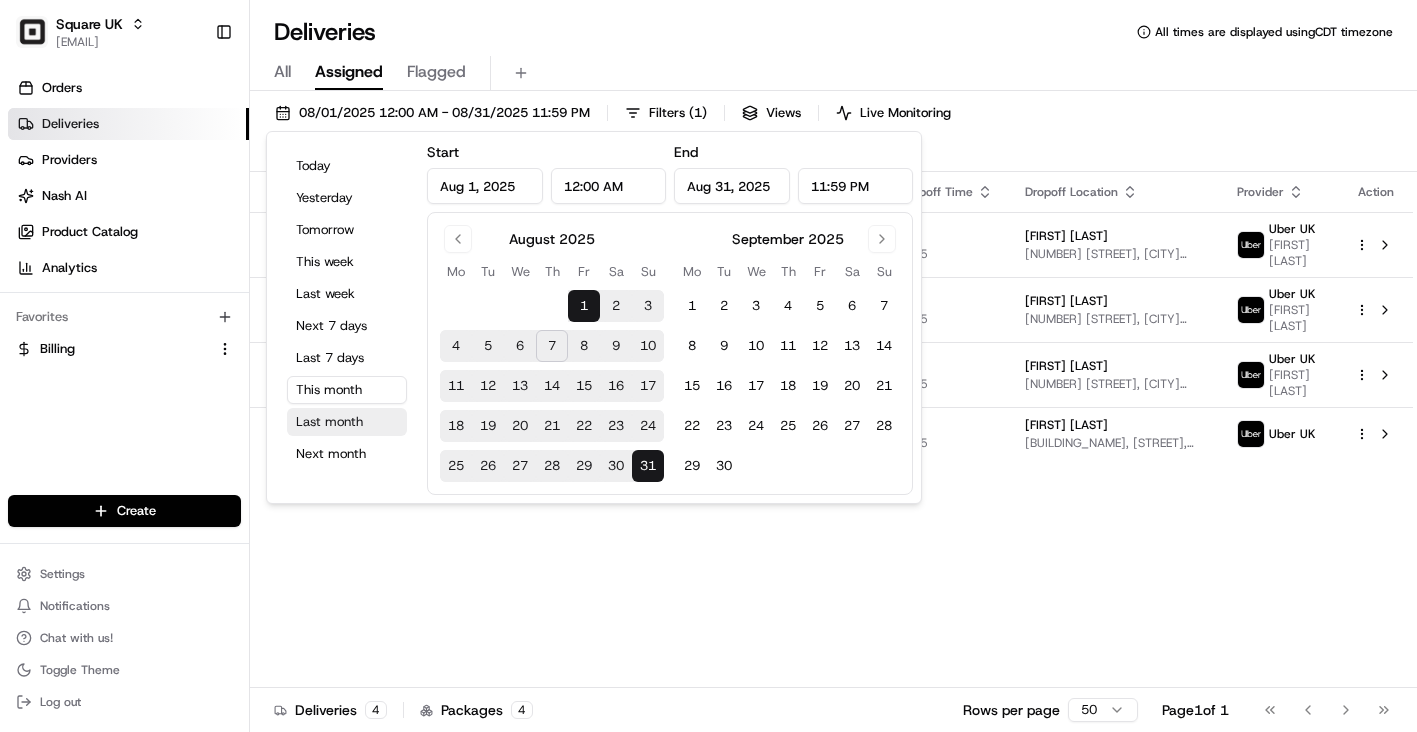 click on "Last month" at bounding box center (347, 422) 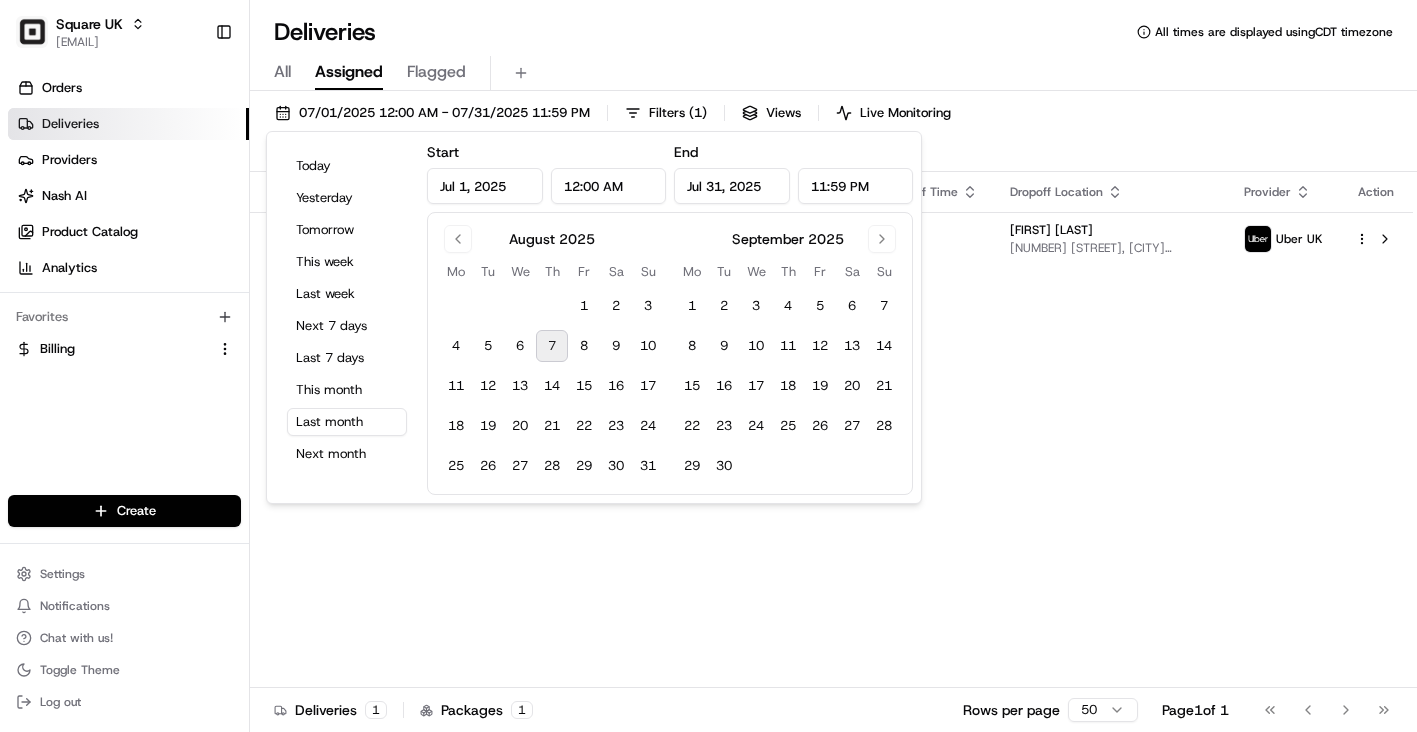 click on "All Assigned Flagged" at bounding box center [833, 73] 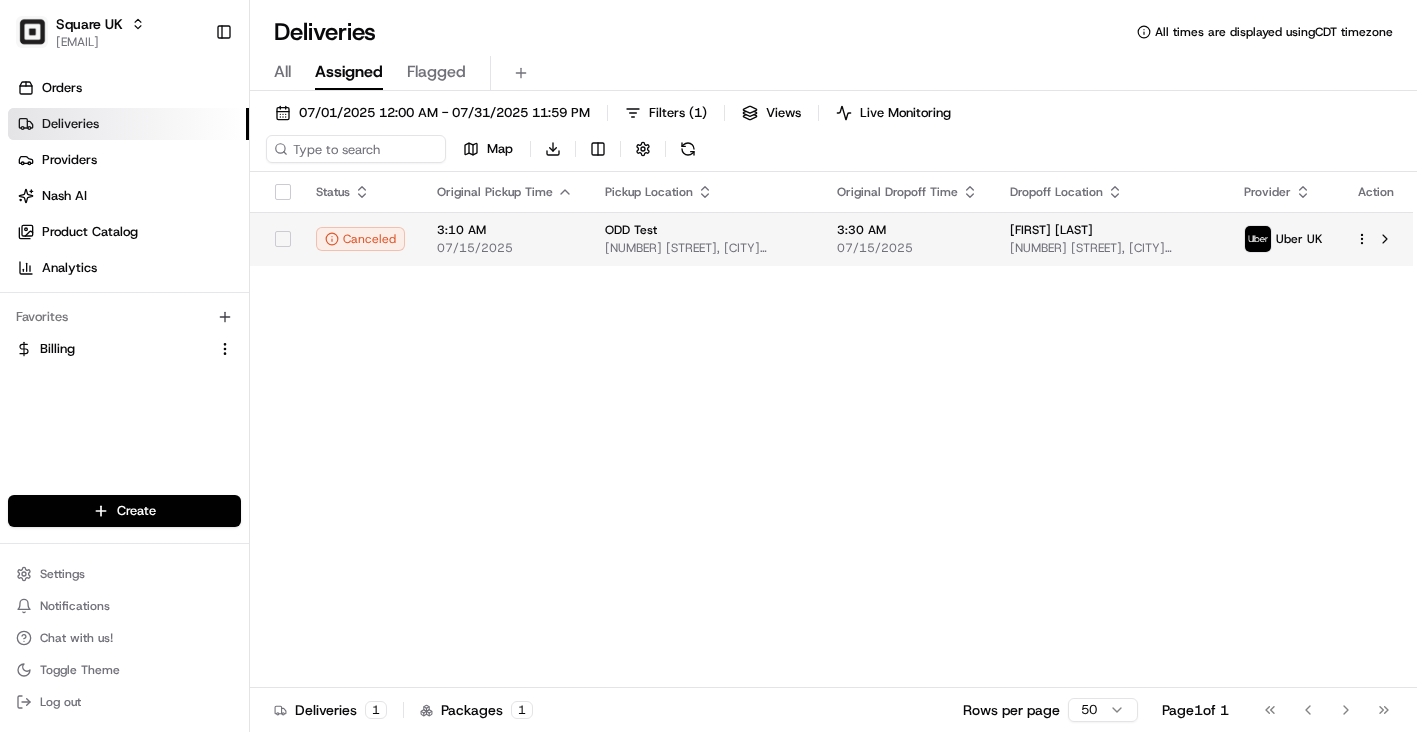 click on "ODD Test [NUMBER] [STREET], [CITY] [POSTAL_CODE], [COUNTRY]" at bounding box center [705, 239] 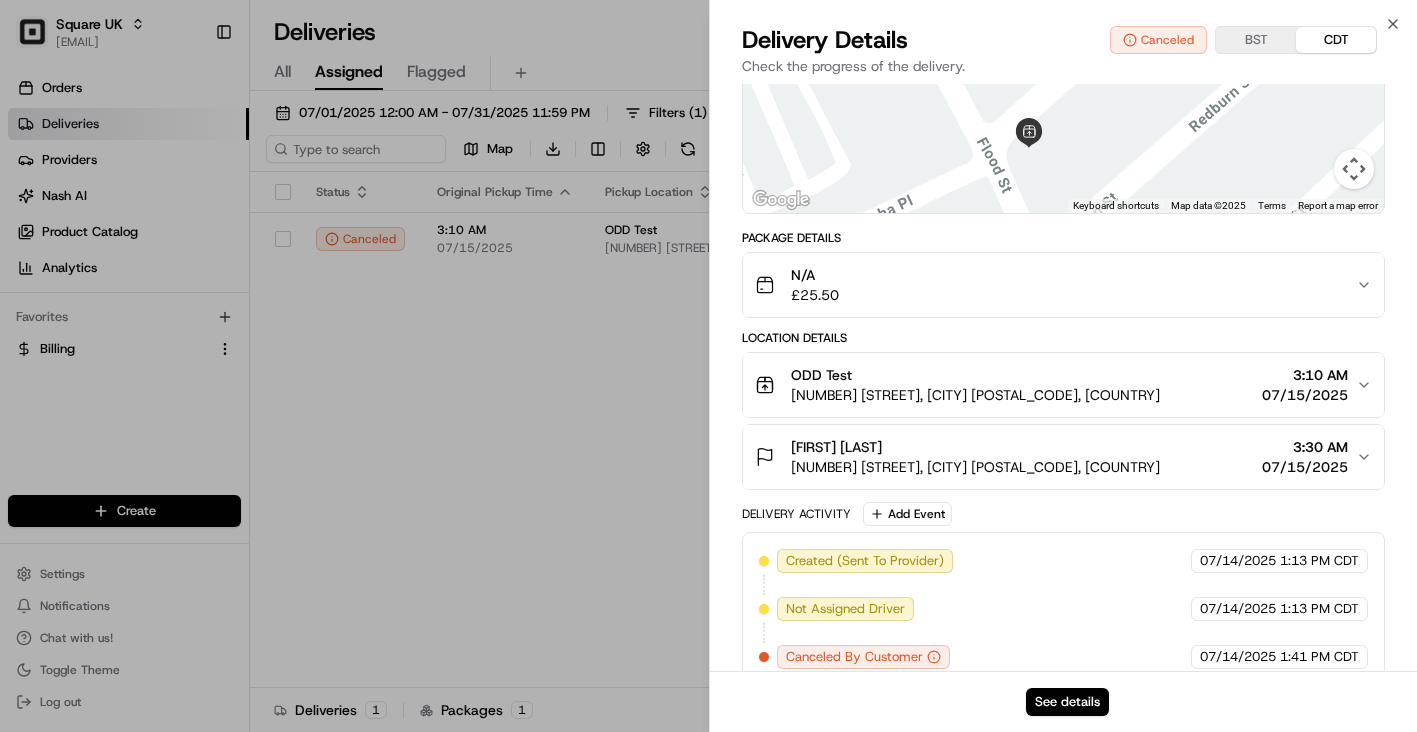 scroll, scrollTop: 275, scrollLeft: 0, axis: vertical 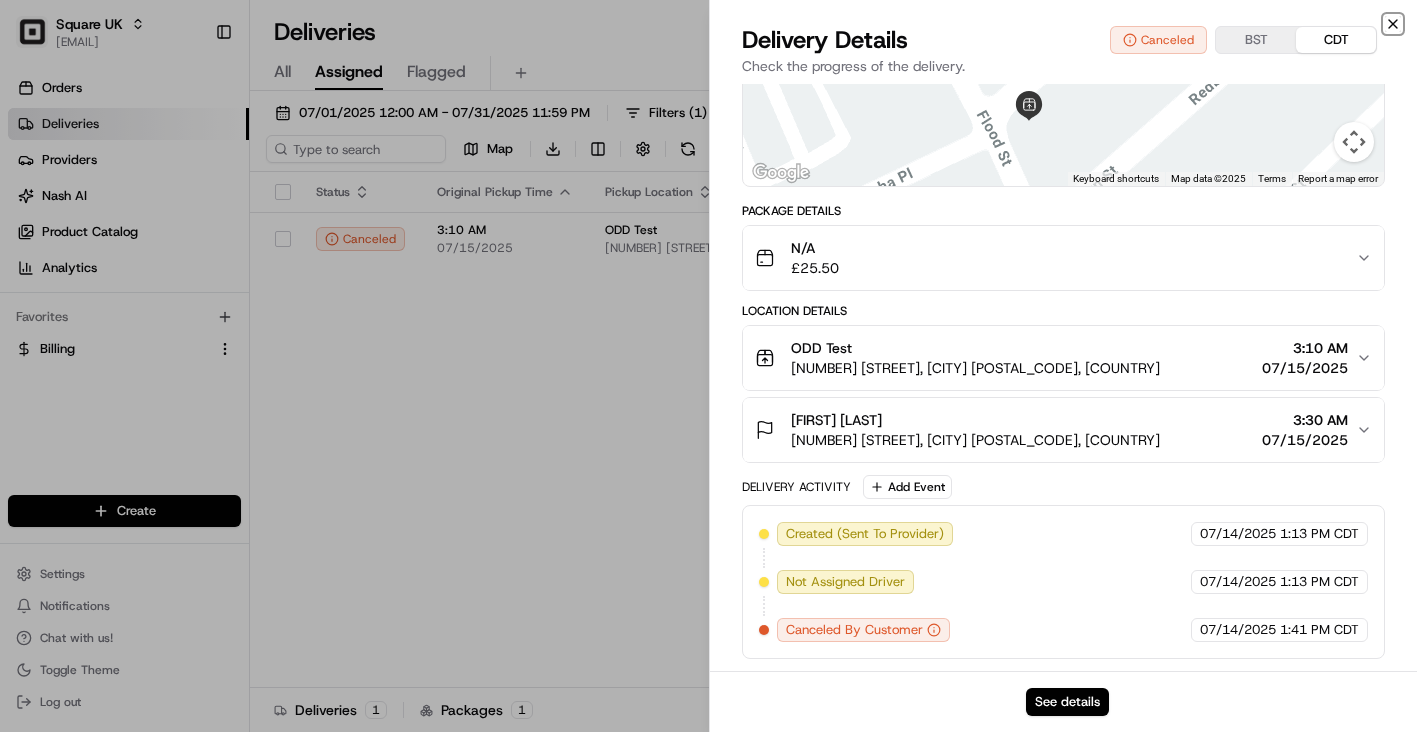 click 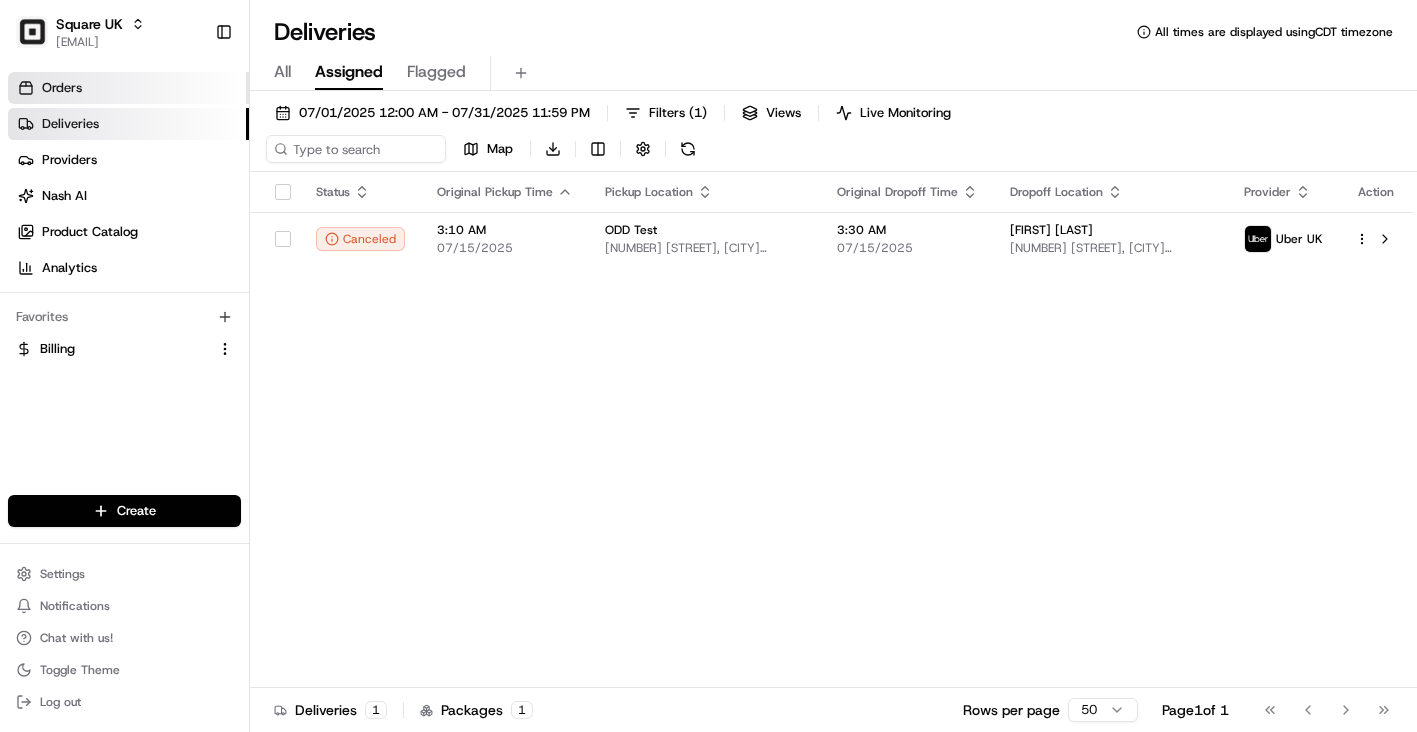 click on "Orders" at bounding box center (128, 88) 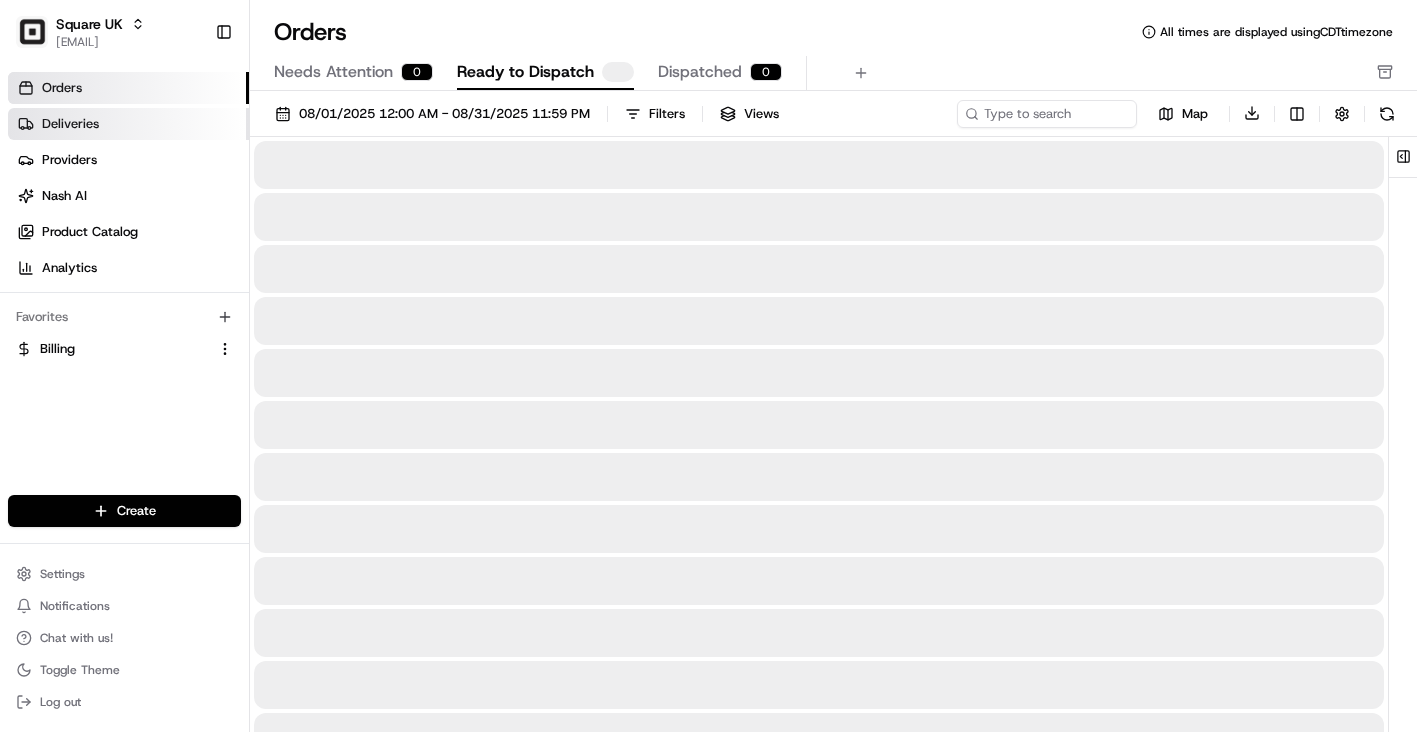 click on "Deliveries" at bounding box center (128, 124) 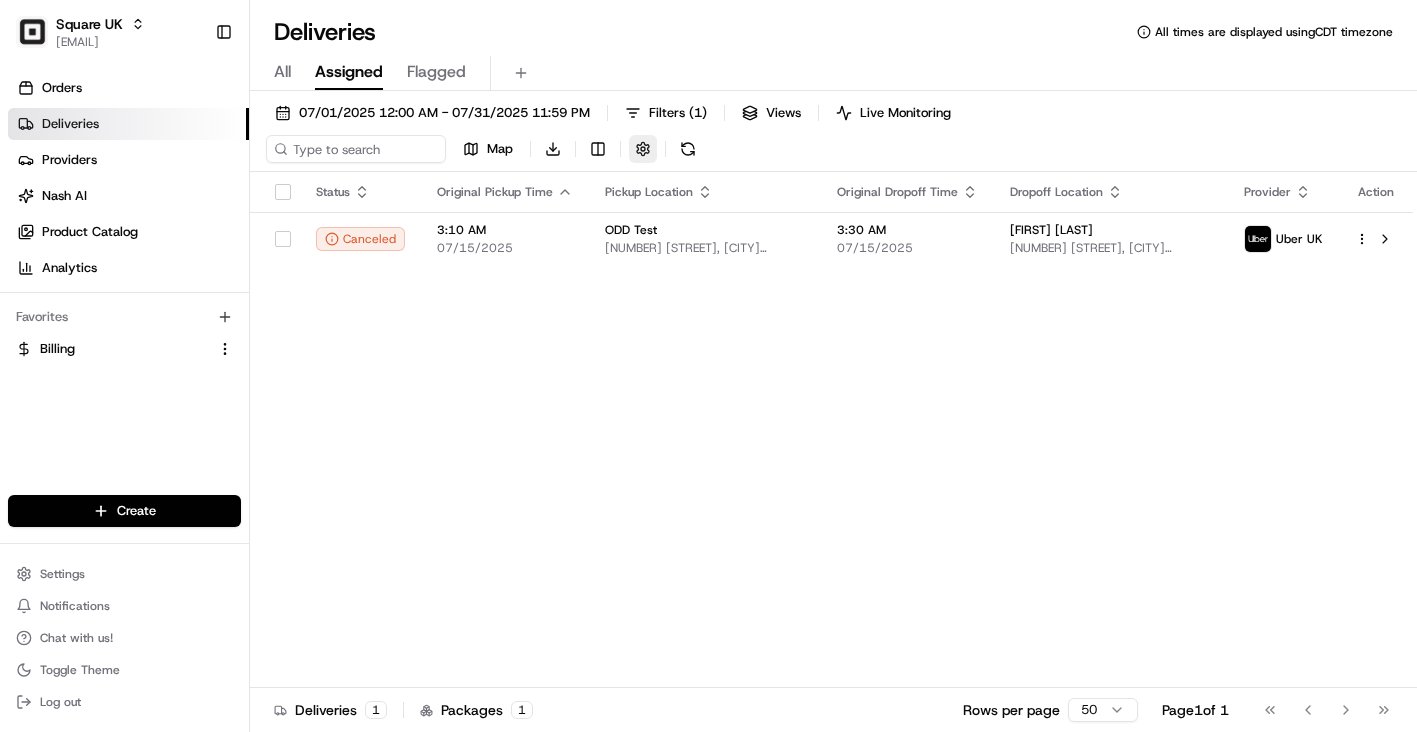 click at bounding box center [643, 149] 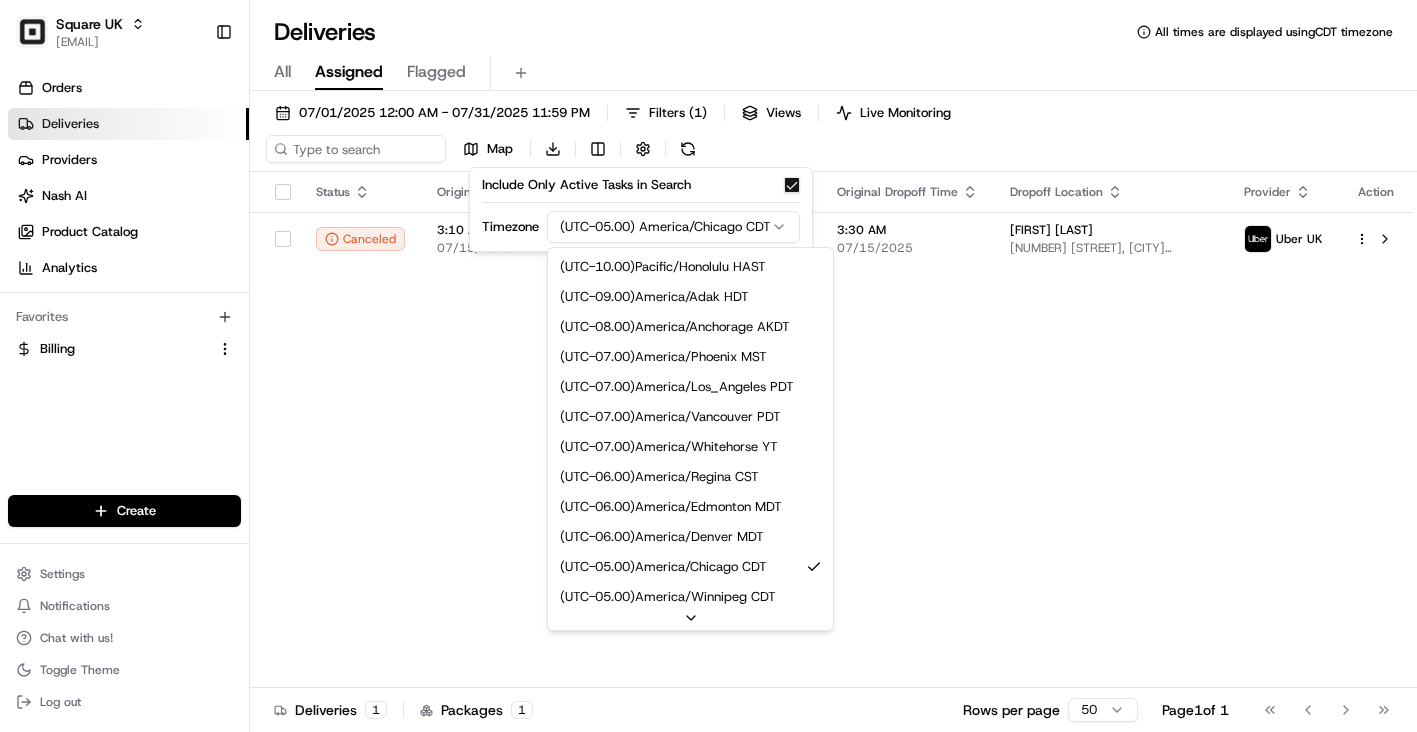 click on "Square [COUNTRY] [EMAIL] Toggle Sidebar Orders Deliveries Providers Nash AI Product Catalog Analytics Favorites Billing Main Menu Members & Organization Organization Users Roles Preferences Customization Portal Tracking Orchestration Automations Dispatch Strategy Optimization Strategy Shipping Labels Manifest Locations Pickup Locations Dropoff Locations Billing Billing Refund Requests Integrations Notification Triggers Webhooks API Keys Request Logs Other Feature Flags Create Settings Notifications Chat with us! Toggle Theme Log out Deliveries All times are displayed using CDT timezone All Assigned Flagged [DATE] [TIME] - [DATE] [TIME] Filters ( 1 ) Views Live Monitoring Map Download Status Original Pickup Time Pickup Location Original Dropoff Time Dropoff Location Provider Action Canceled [TIME] [DATE] ODD Test [NUMBER] [STREET], [CITY] [POSTAL_CODE], [COUNTRY] [TIME] [DATE] [FIRST] [LAST] [NUMBER] [STREET], [CITY] [POSTAL_CODE], [COUNTRY] Uber UK Deliveries 1 Packages 1 Rows per page 50 Page 1 of" at bounding box center (708, 366) 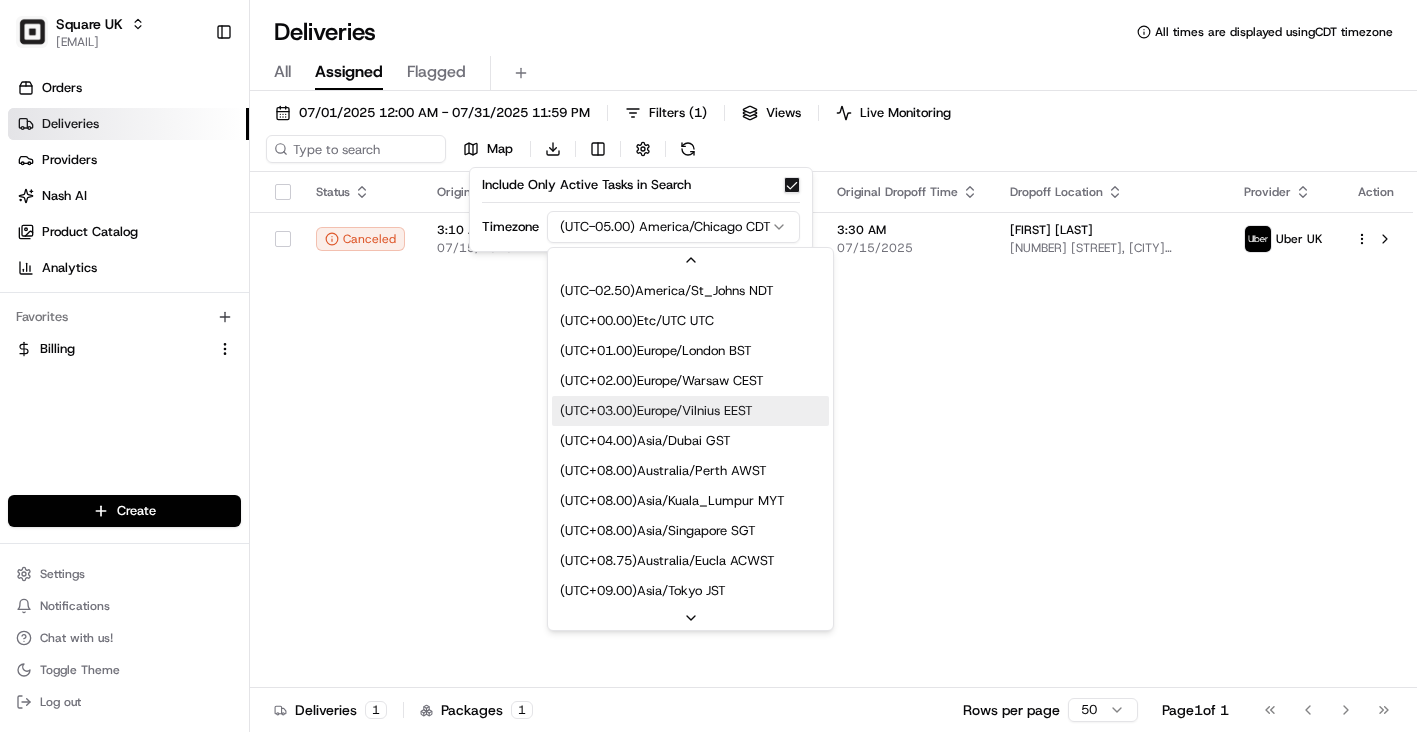 scroll, scrollTop: 486, scrollLeft: 0, axis: vertical 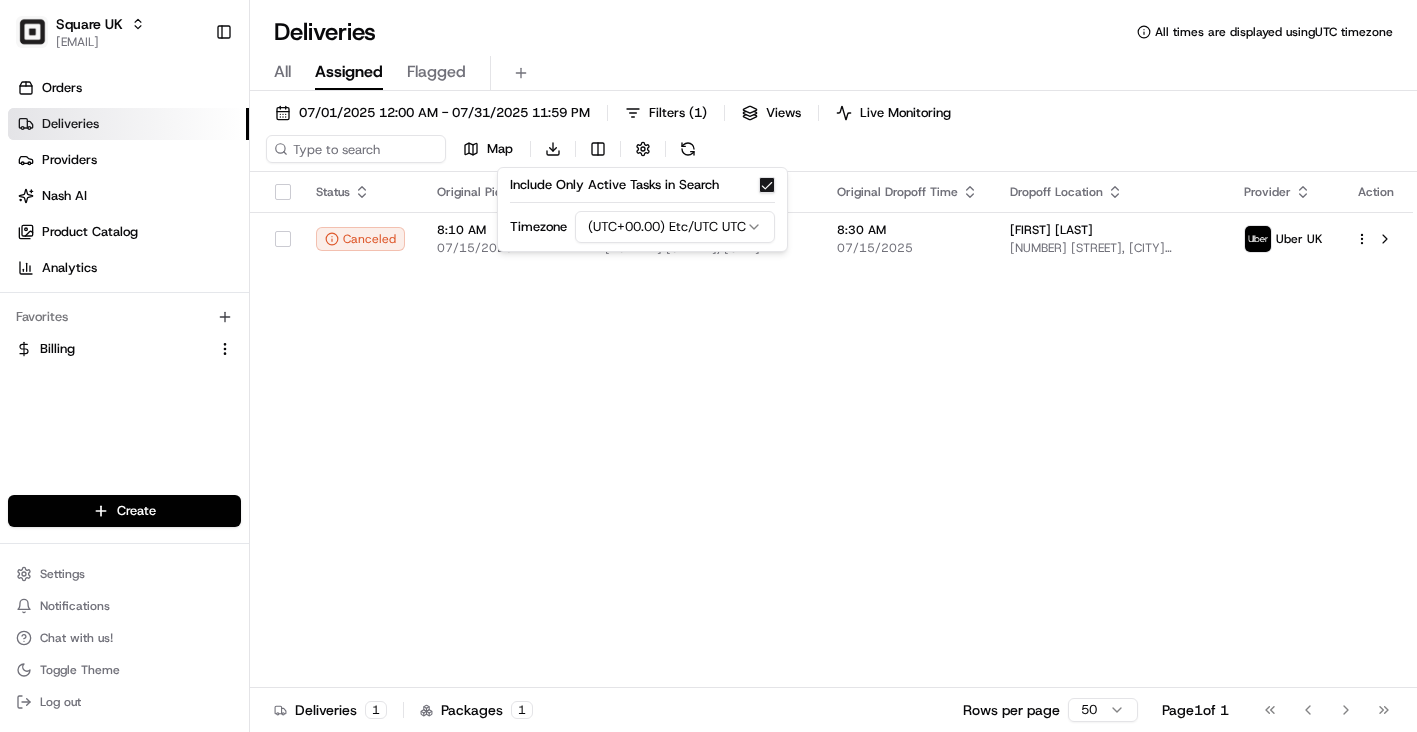 drag, startPoint x: 336, startPoint y: 488, endPoint x: 150, endPoint y: 492, distance: 186.043 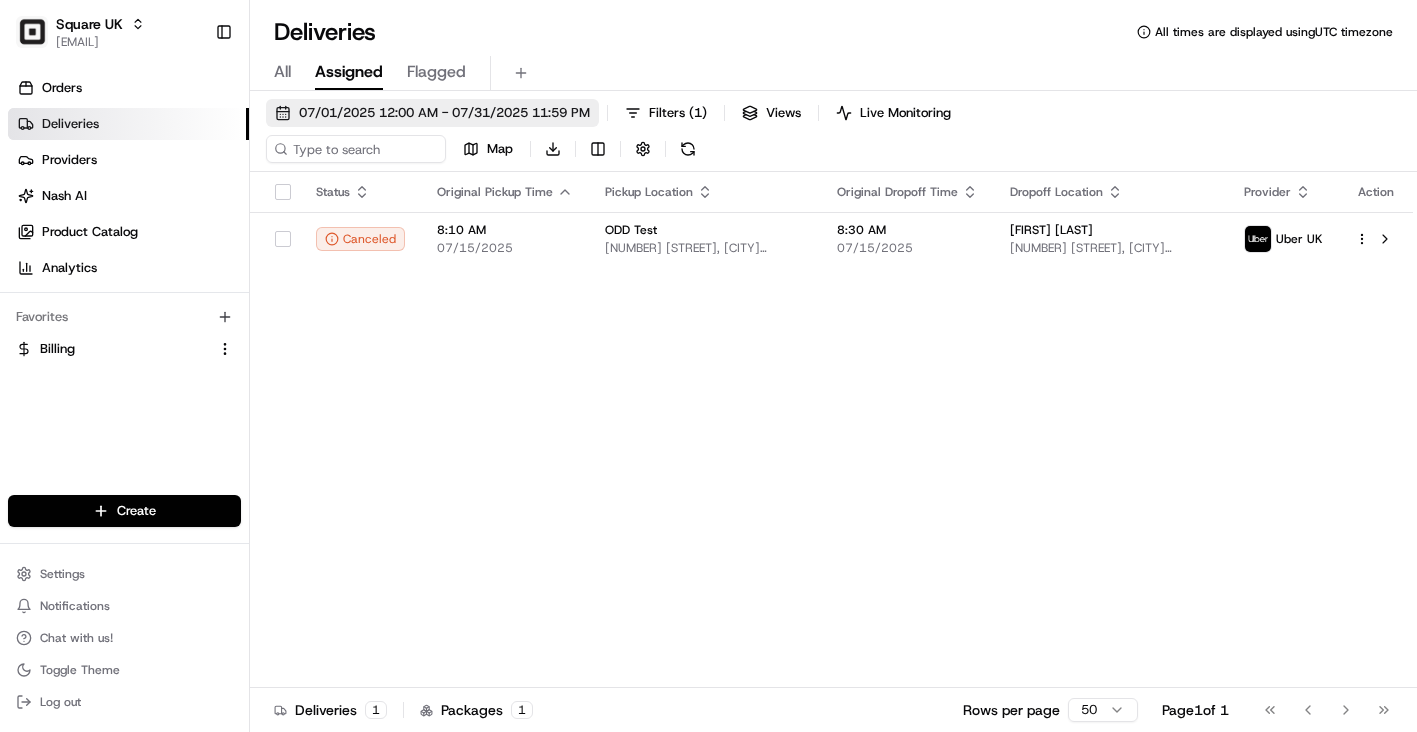 click on "07/01/2025 12:00 AM - 07/31/2025 11:59 PM" at bounding box center (444, 113) 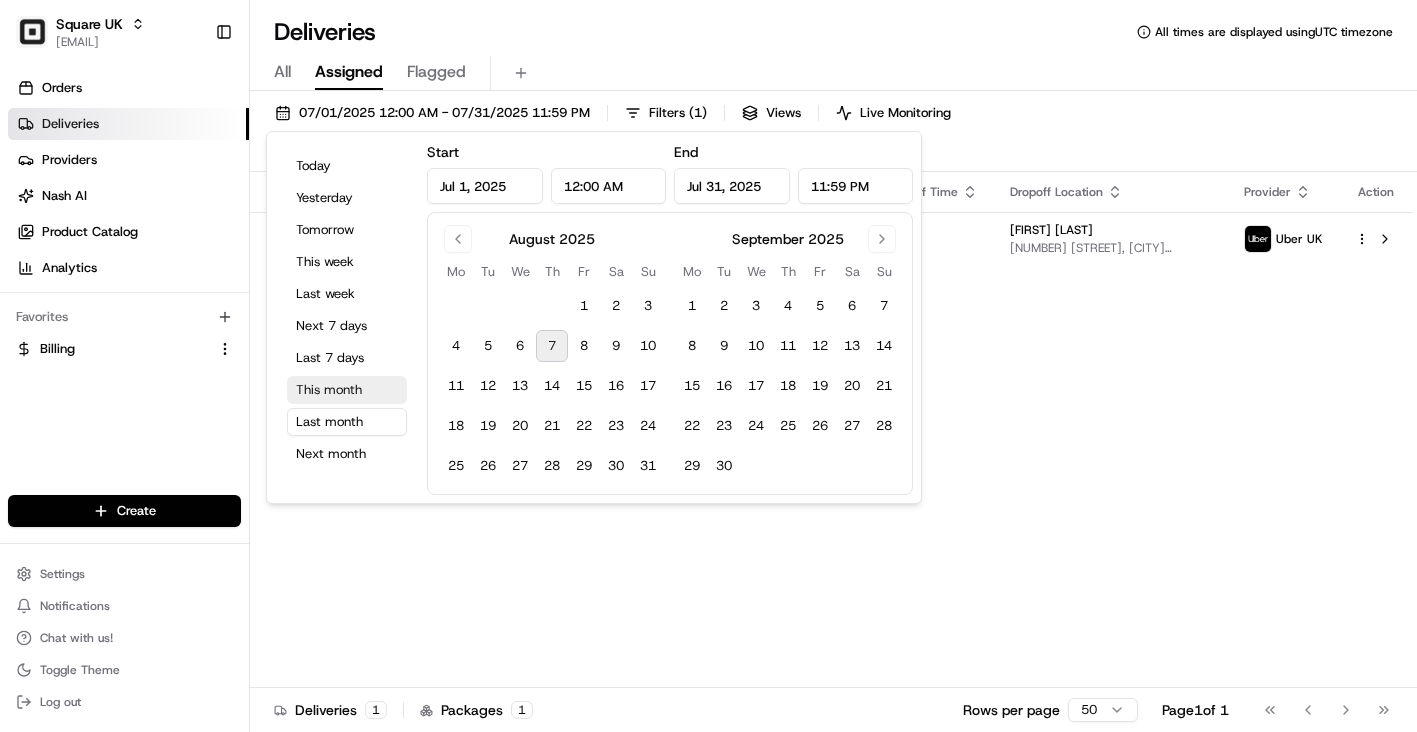 click on "This month" at bounding box center (347, 390) 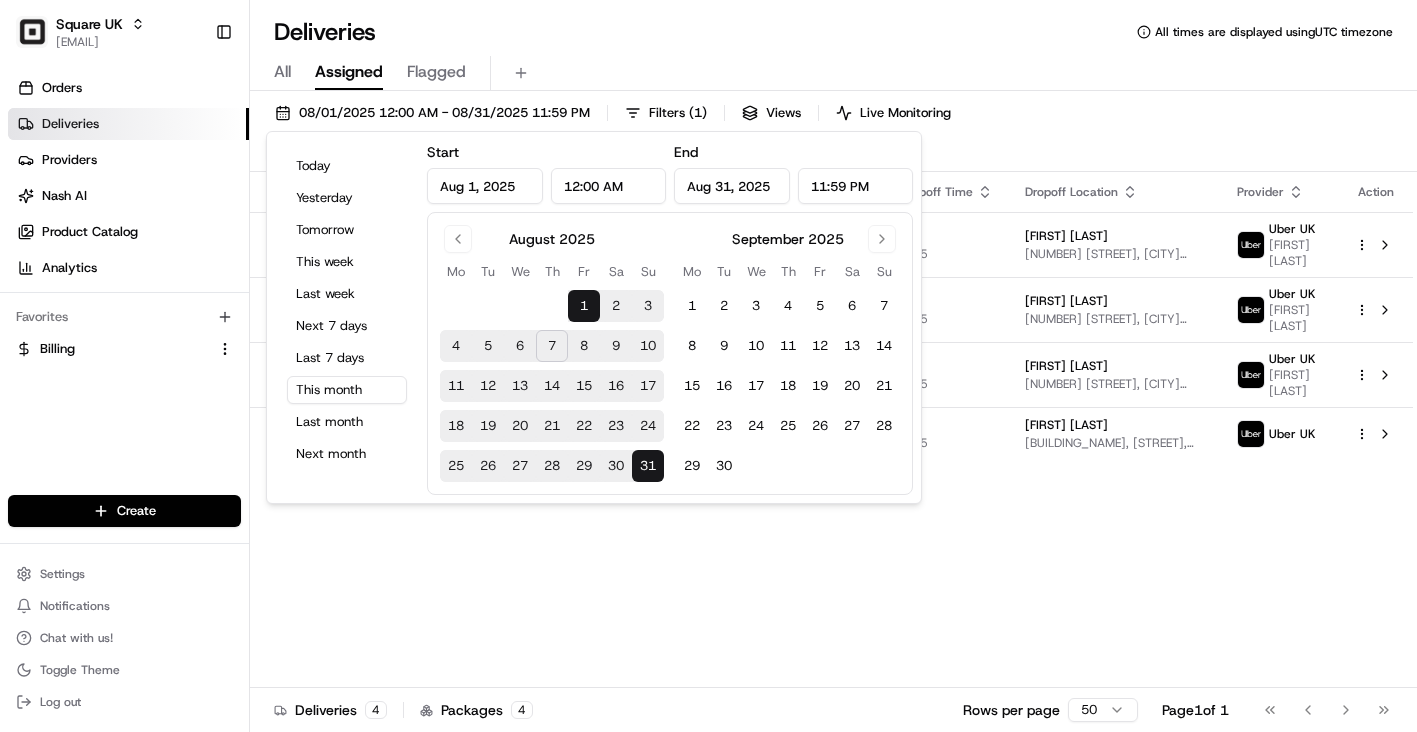 click on "[DATE] [TIME] - [DATE] [TIME] Filters ( 1 ) Views Live Monitoring Map Download" at bounding box center (833, 135) 